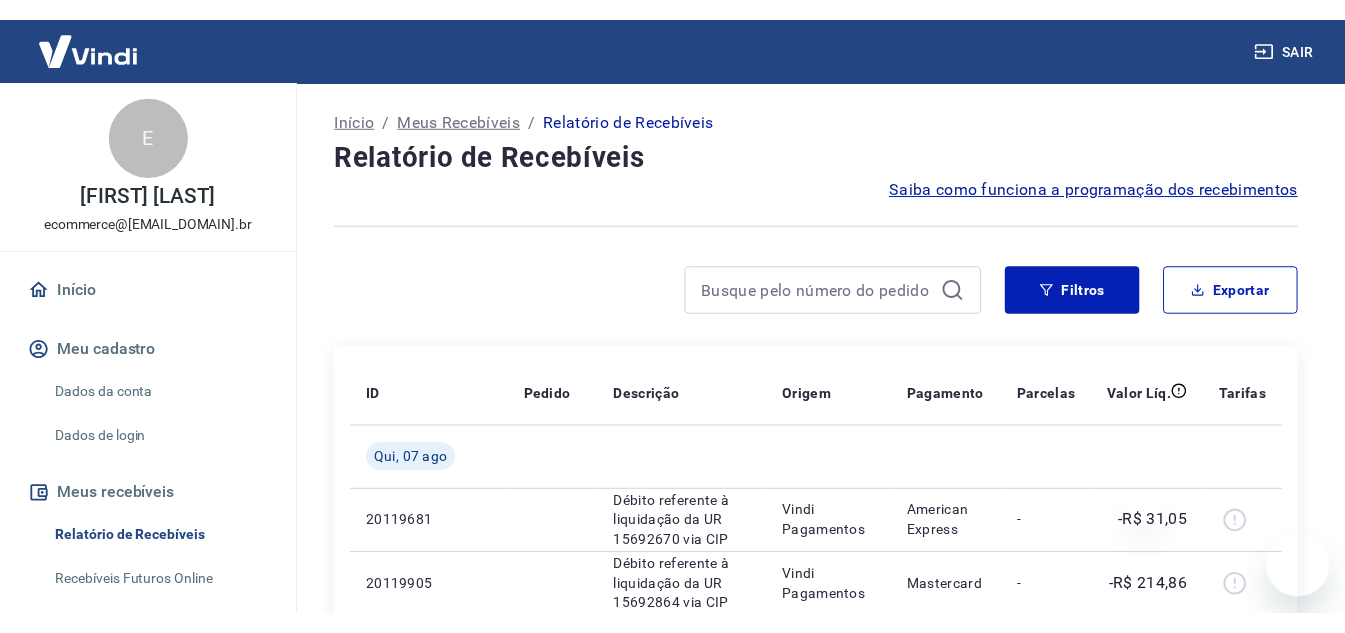 scroll, scrollTop: 0, scrollLeft: 0, axis: both 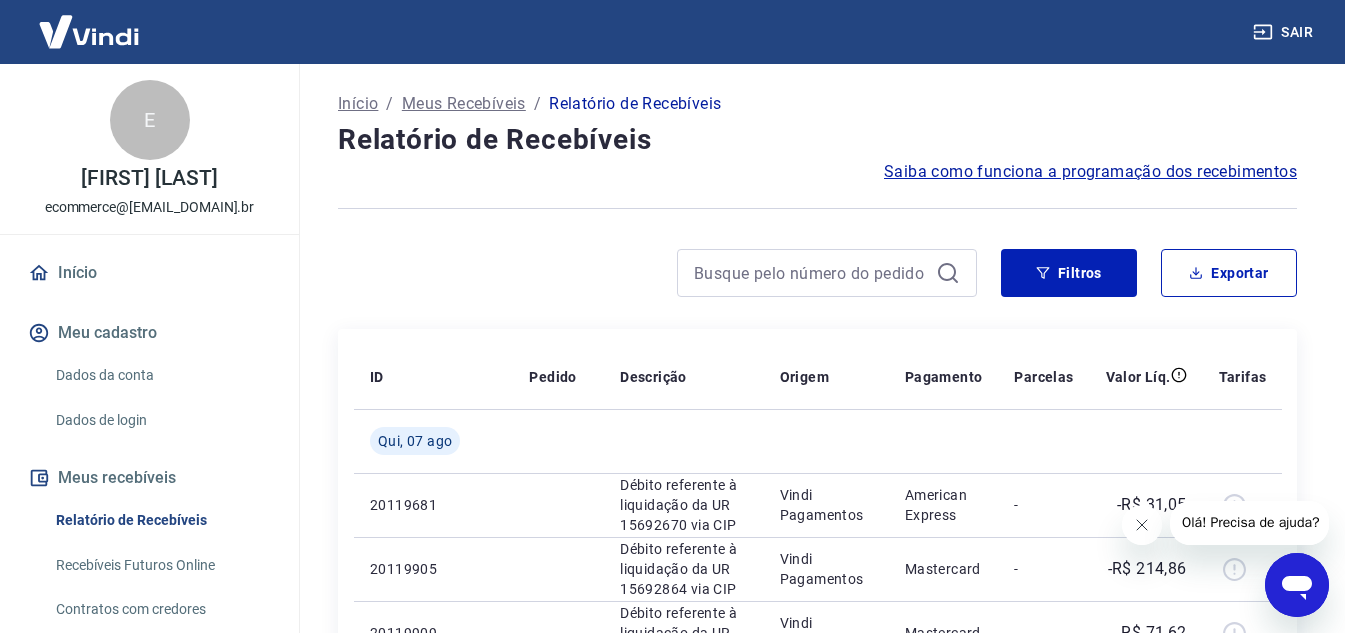 click on "Início" at bounding box center [149, 273] 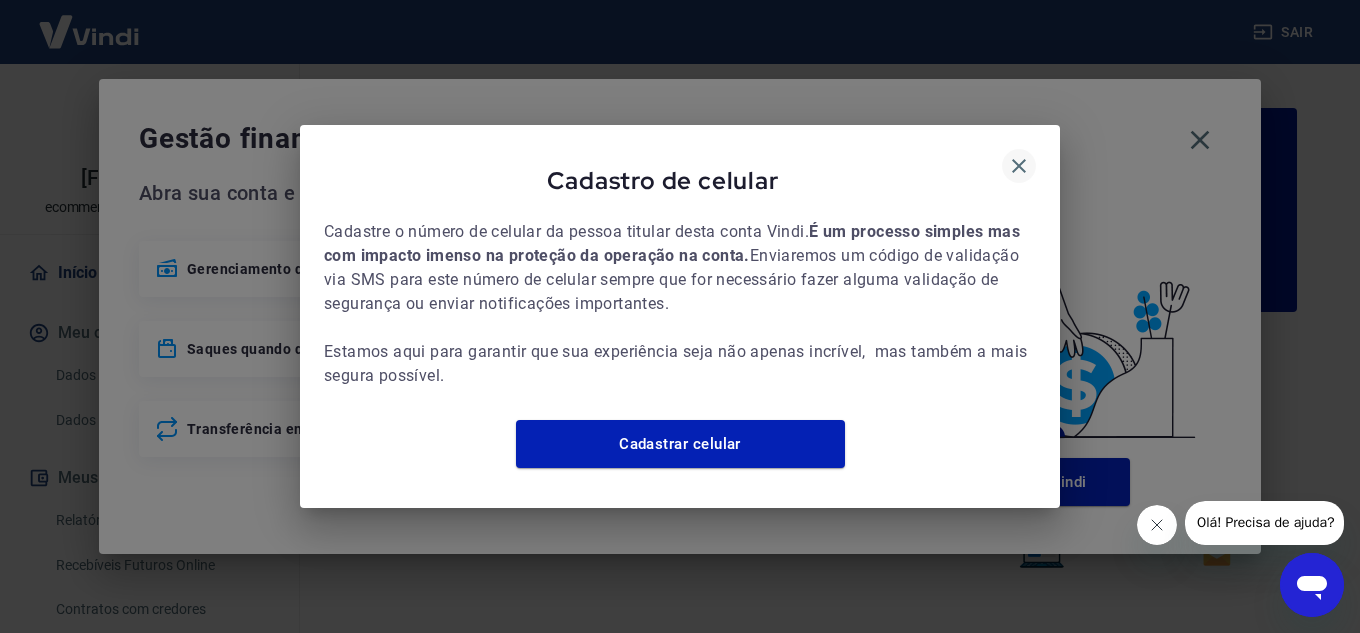 click 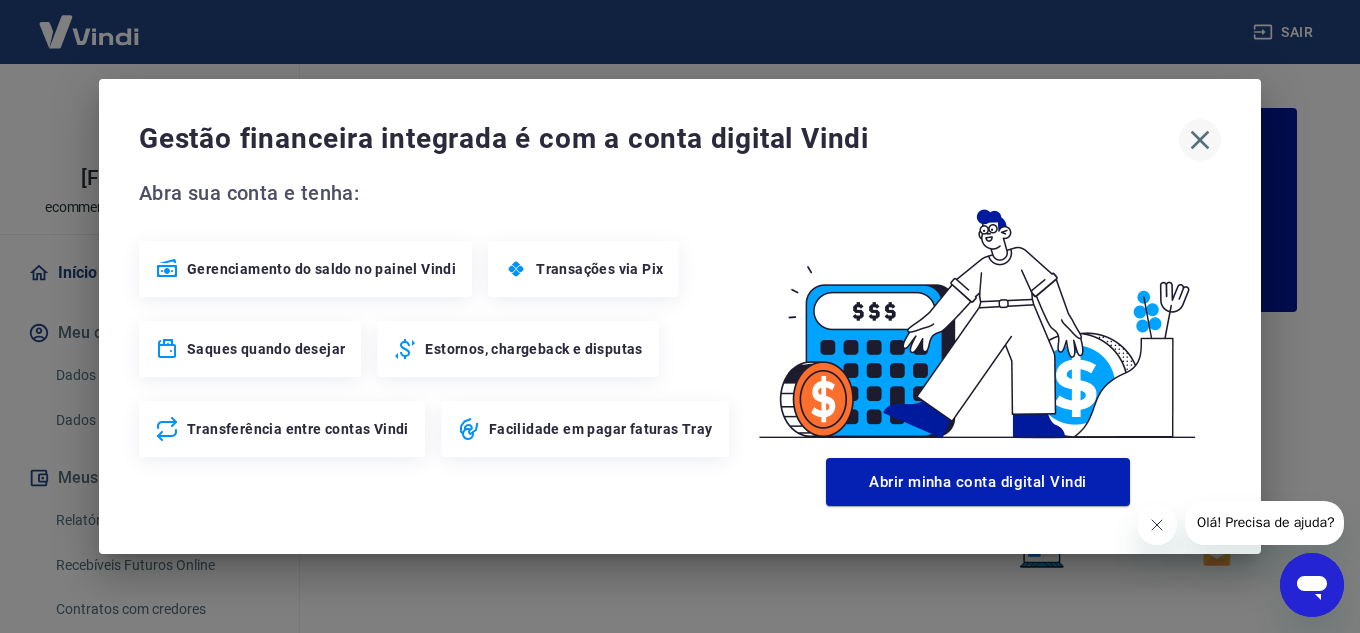 click 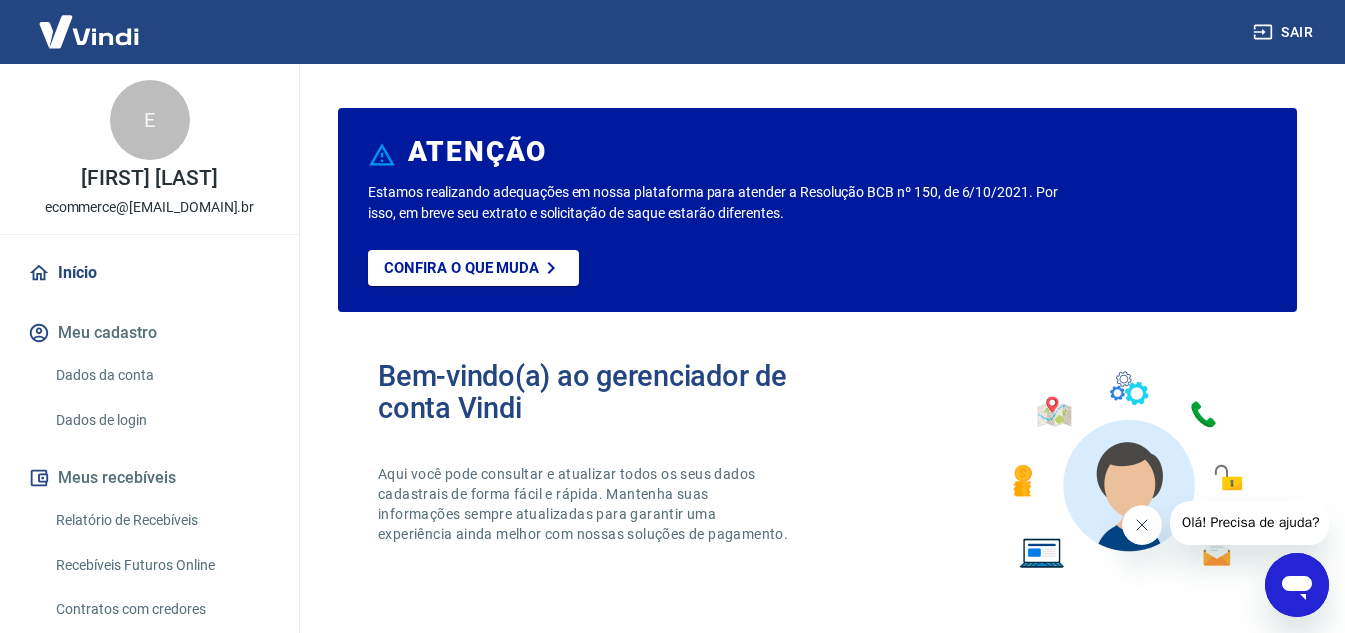click on "Início" at bounding box center [149, 273] 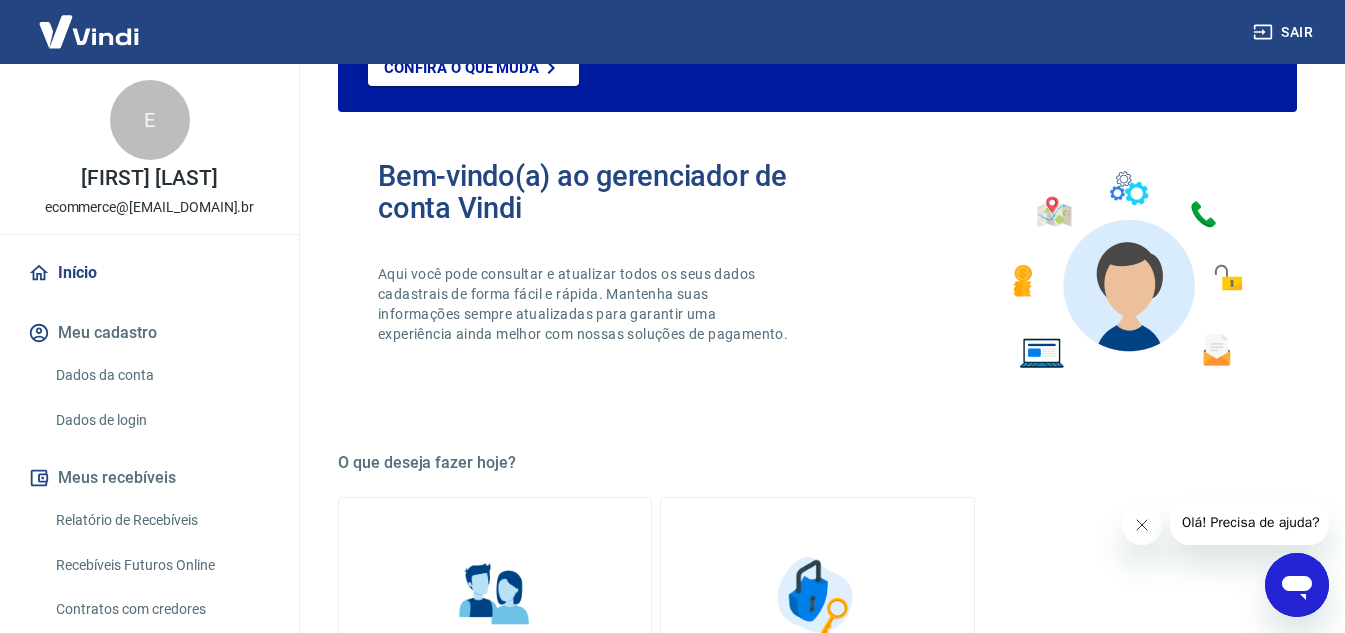 scroll, scrollTop: 400, scrollLeft: 0, axis: vertical 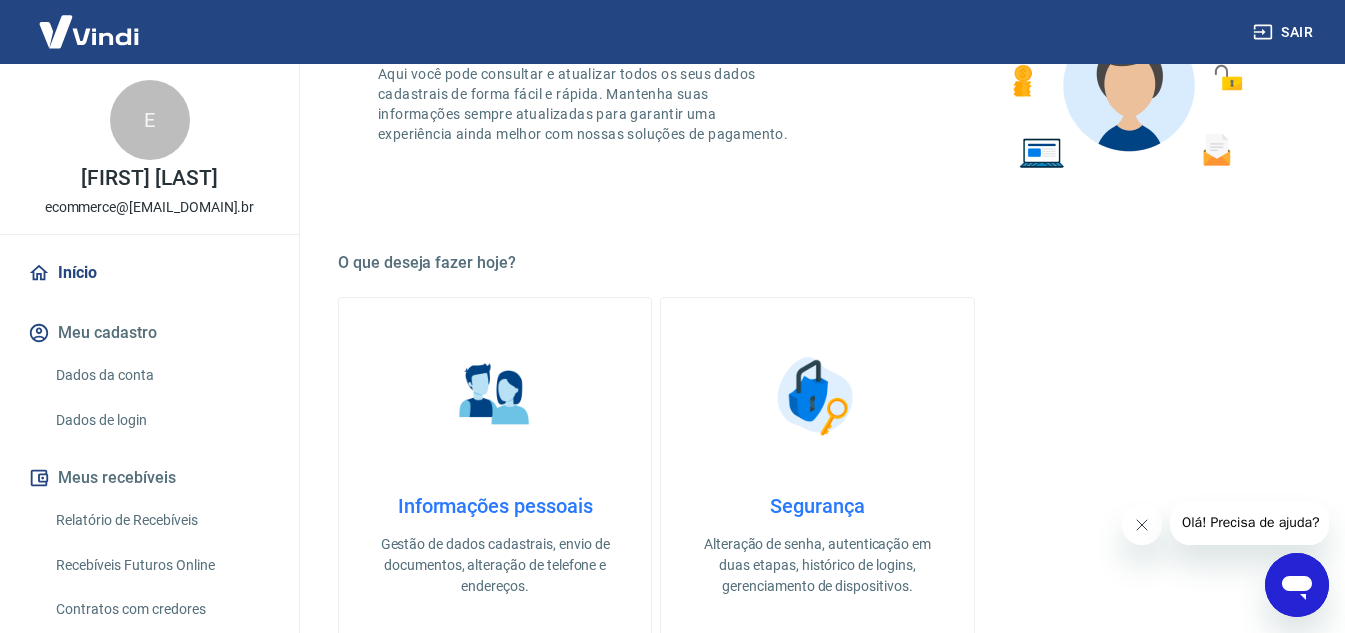 click at bounding box center (89, 31) 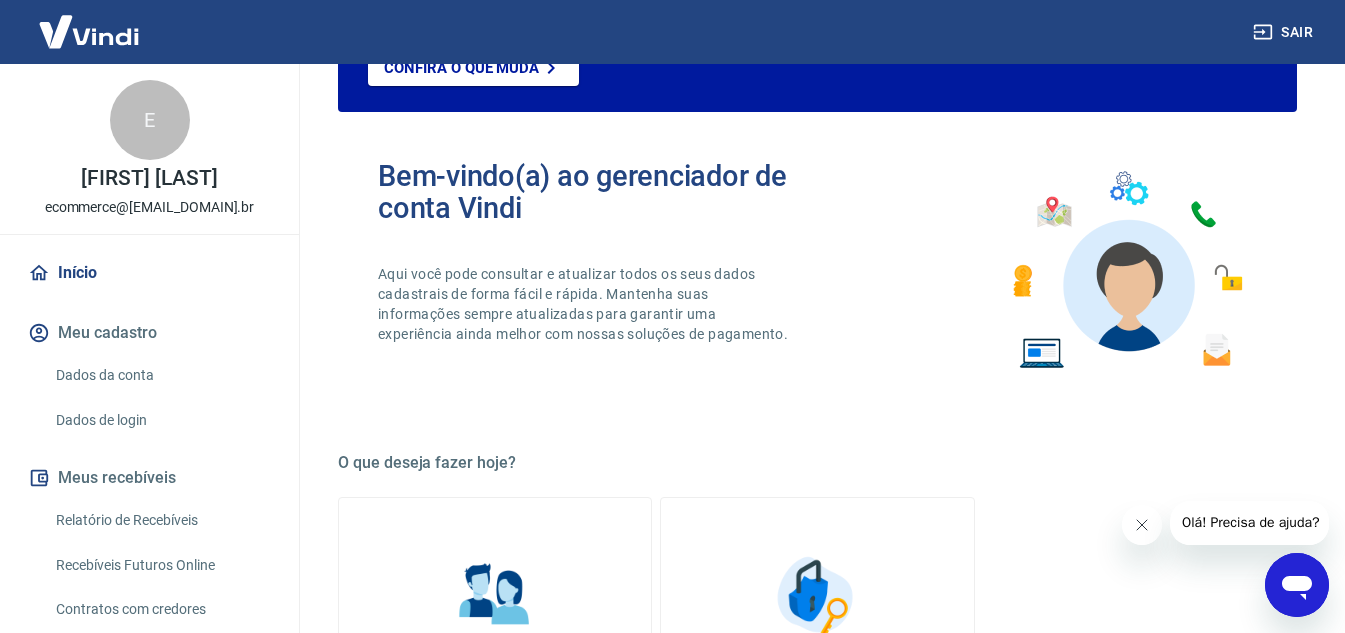 scroll, scrollTop: 0, scrollLeft: 0, axis: both 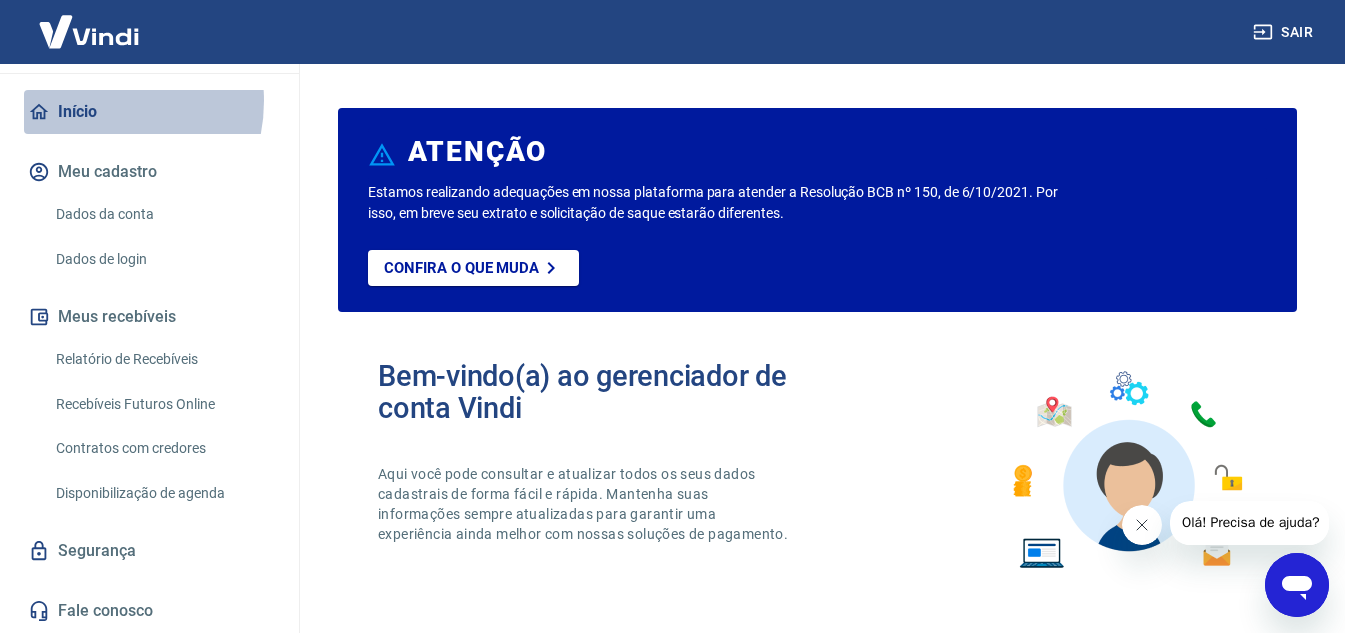 click on "Início" at bounding box center (149, 112) 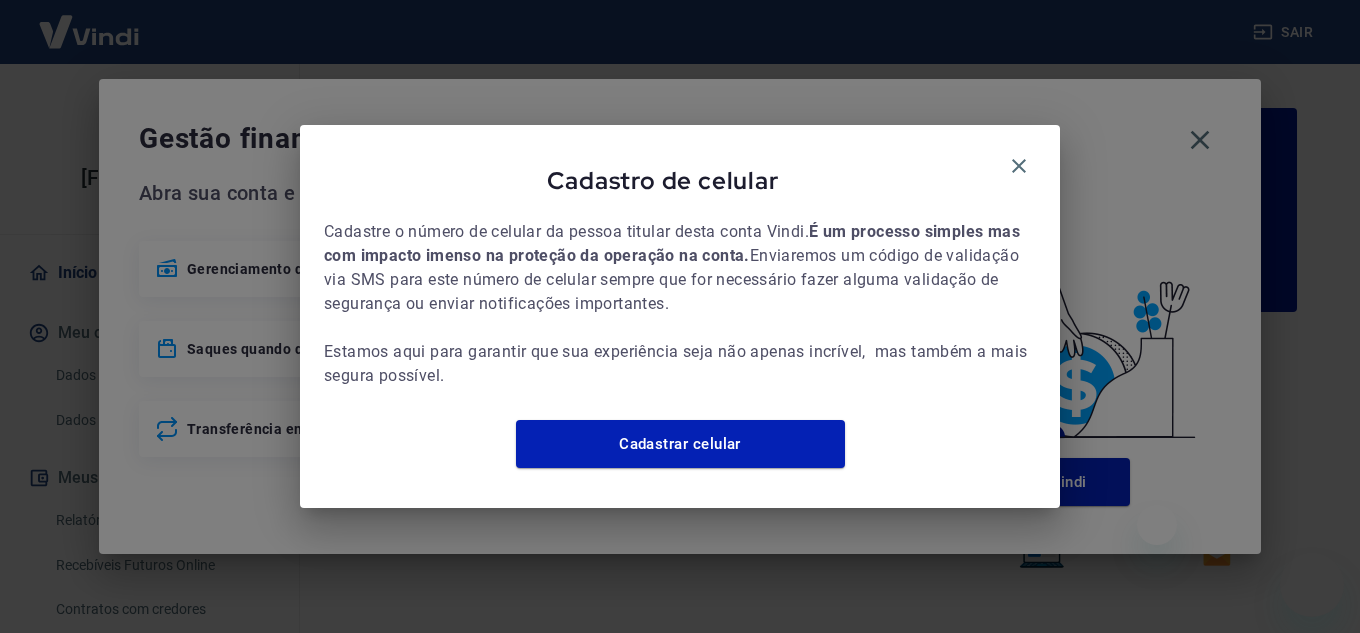 scroll, scrollTop: 0, scrollLeft: 0, axis: both 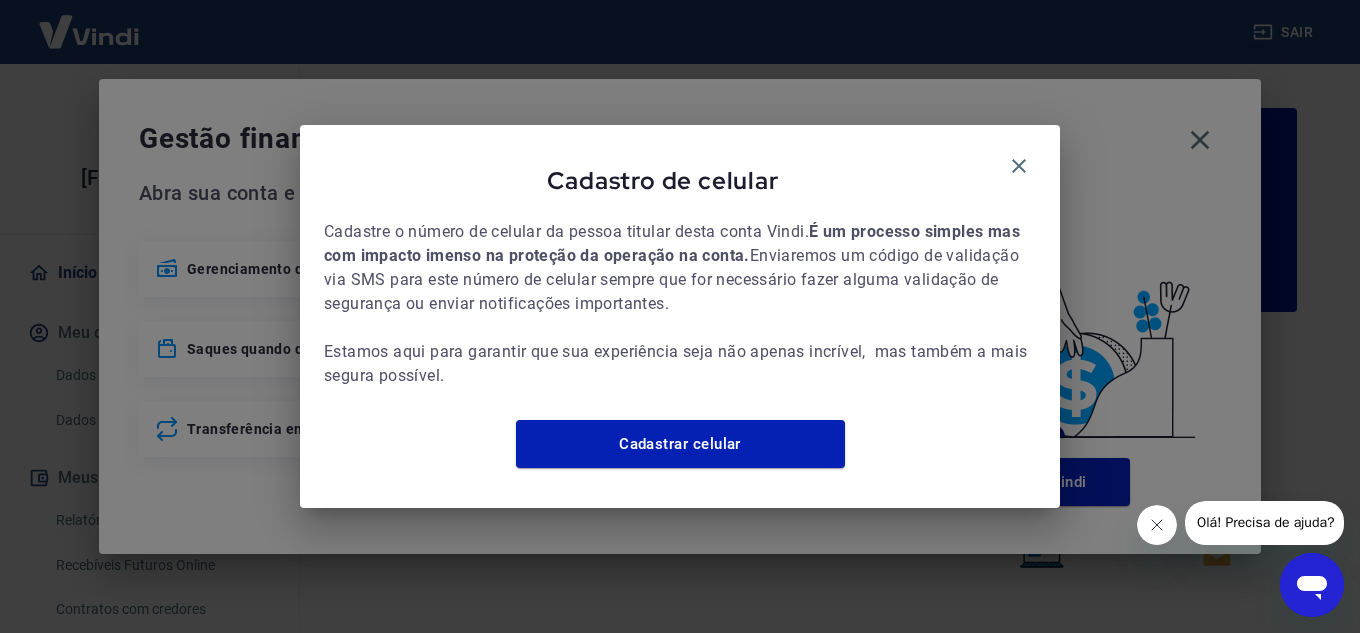 click 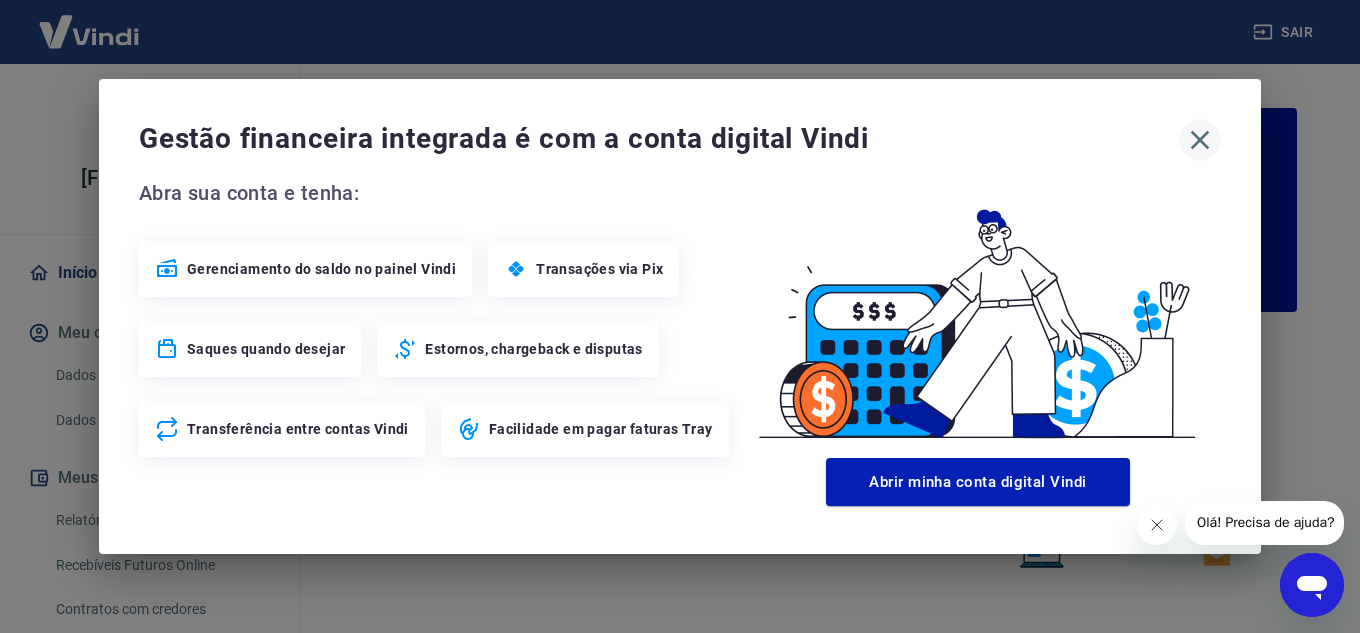 click 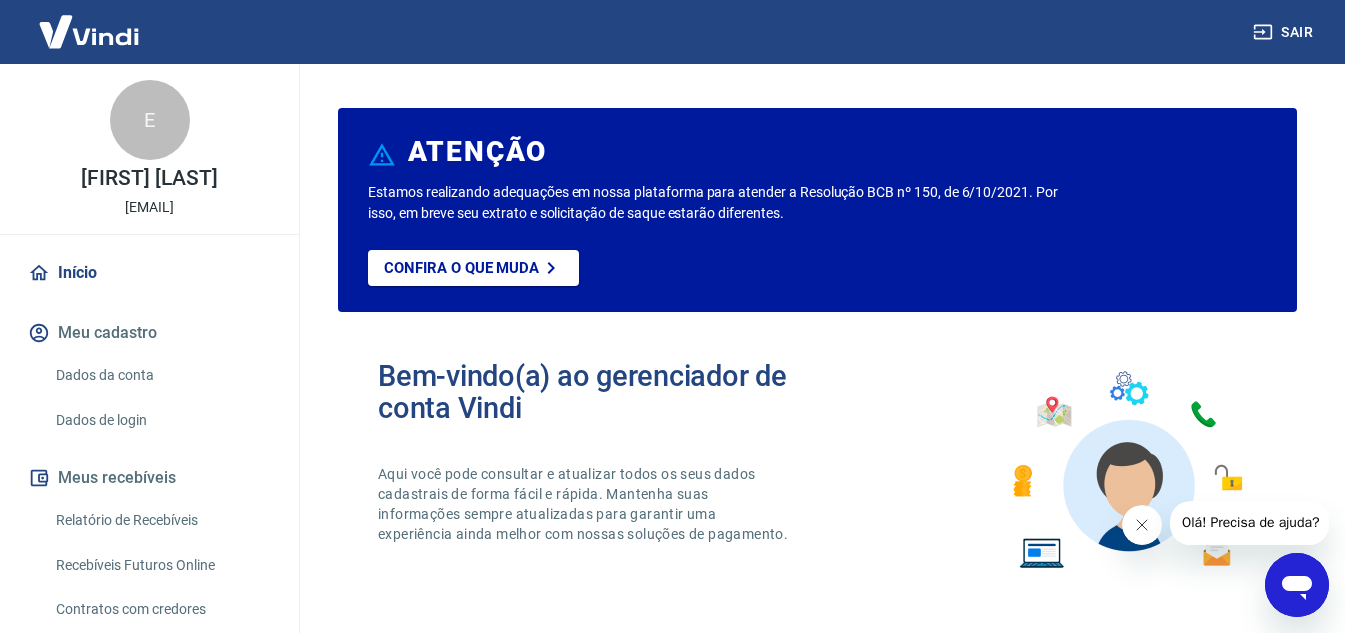 click at bounding box center [89, 31] 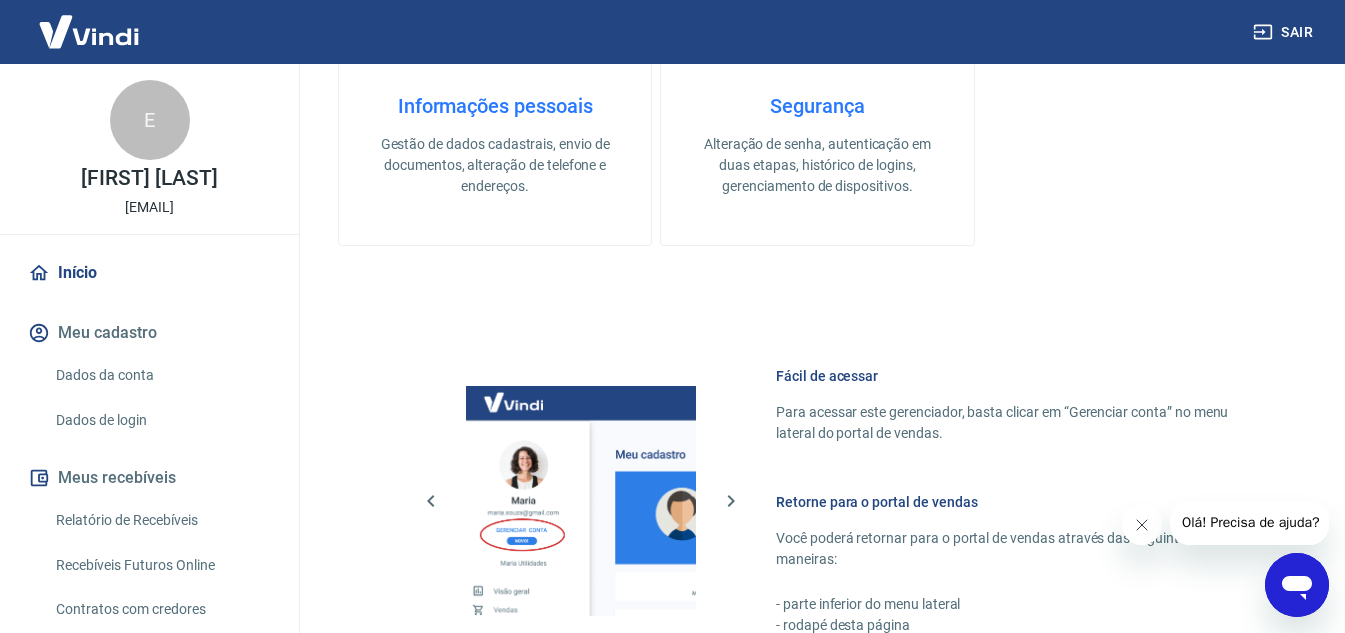 scroll, scrollTop: 1000, scrollLeft: 0, axis: vertical 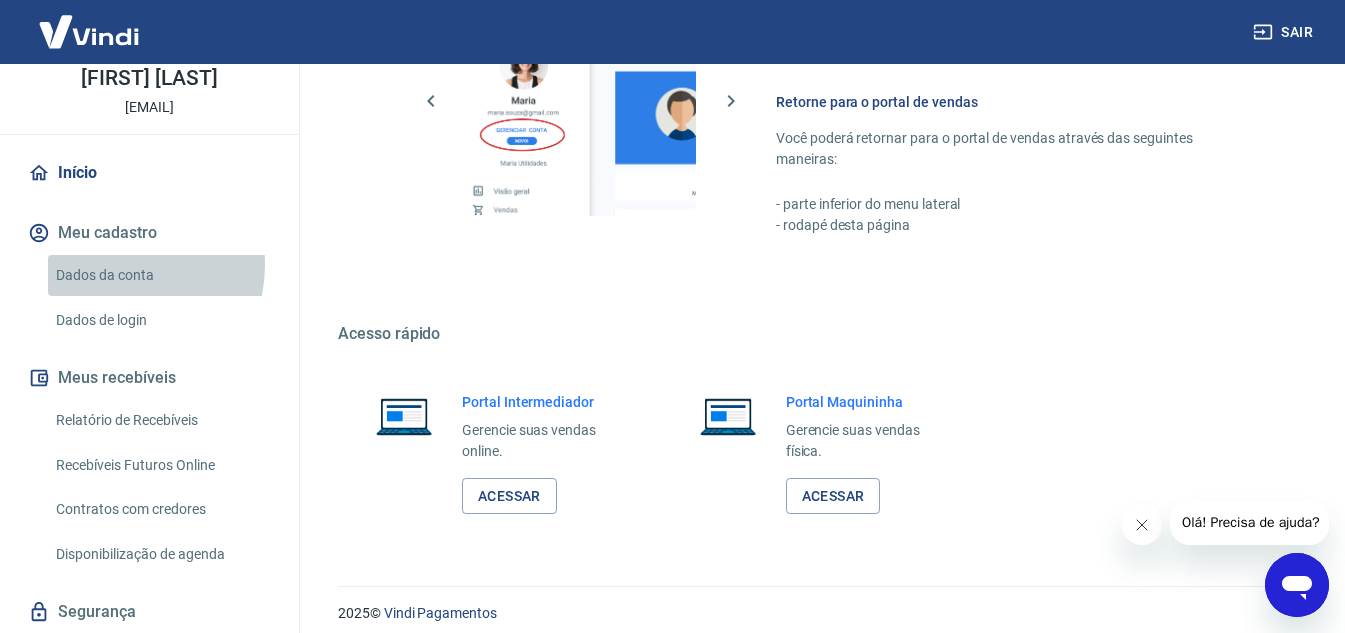 click on "Dados da conta" at bounding box center (161, 275) 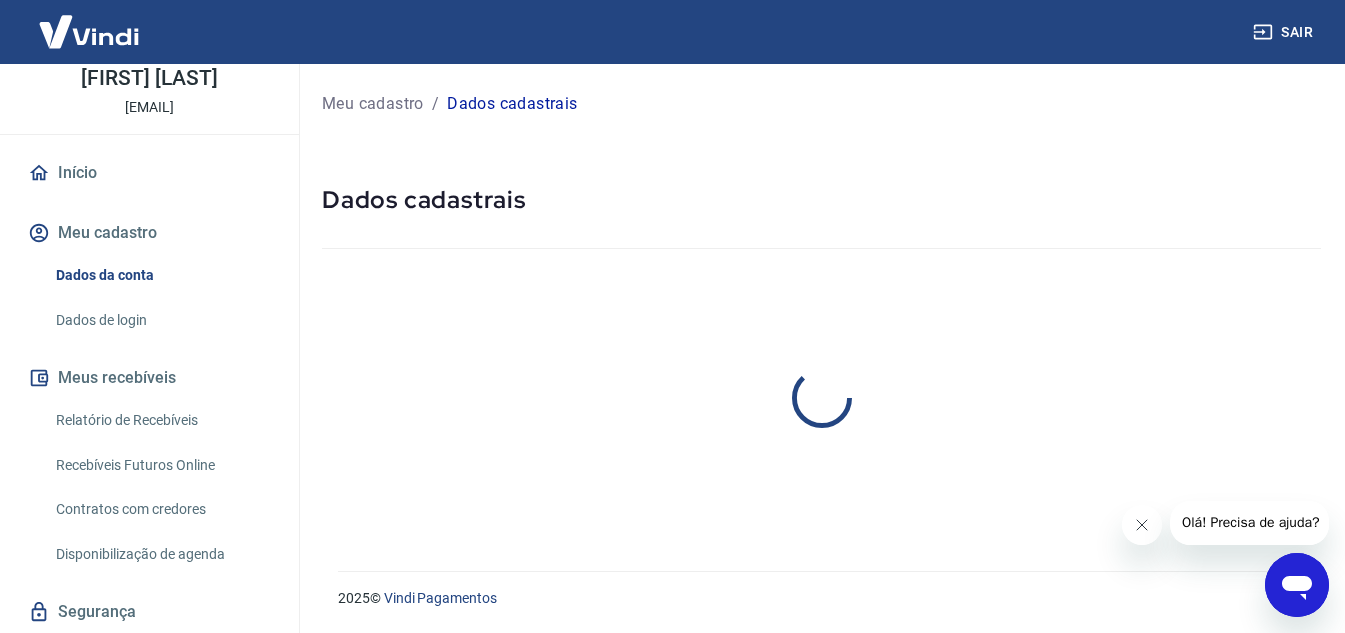 scroll, scrollTop: 0, scrollLeft: 0, axis: both 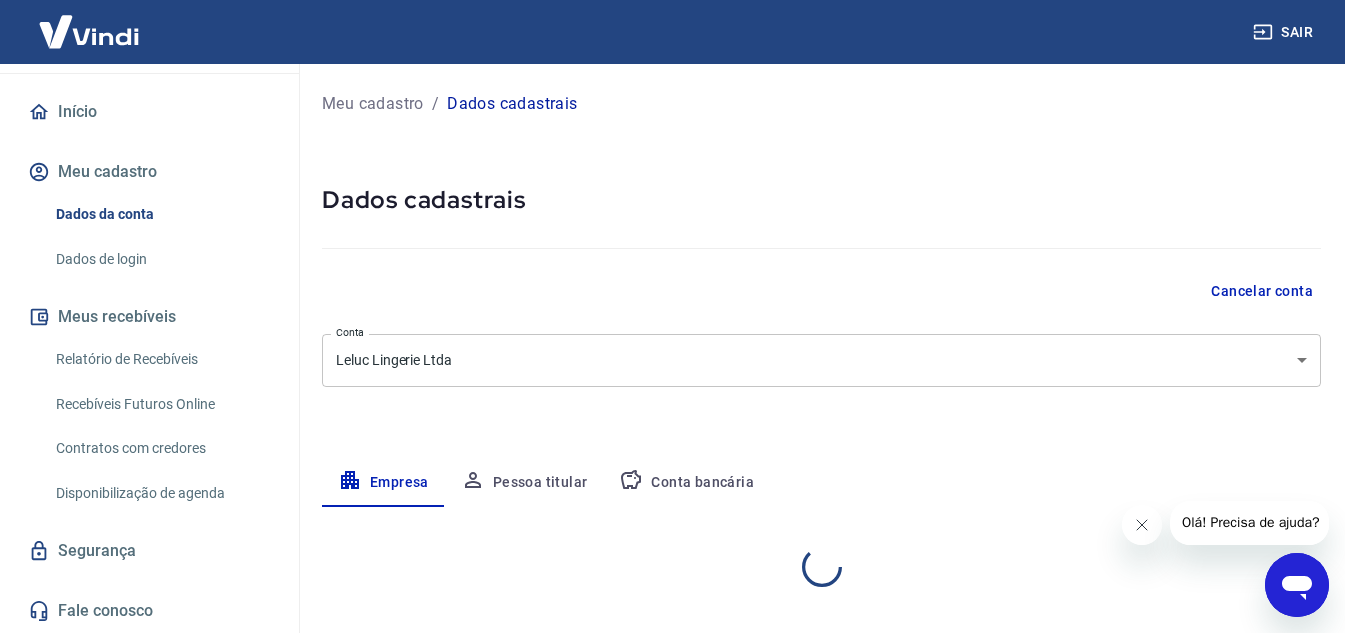 select on "RJ" 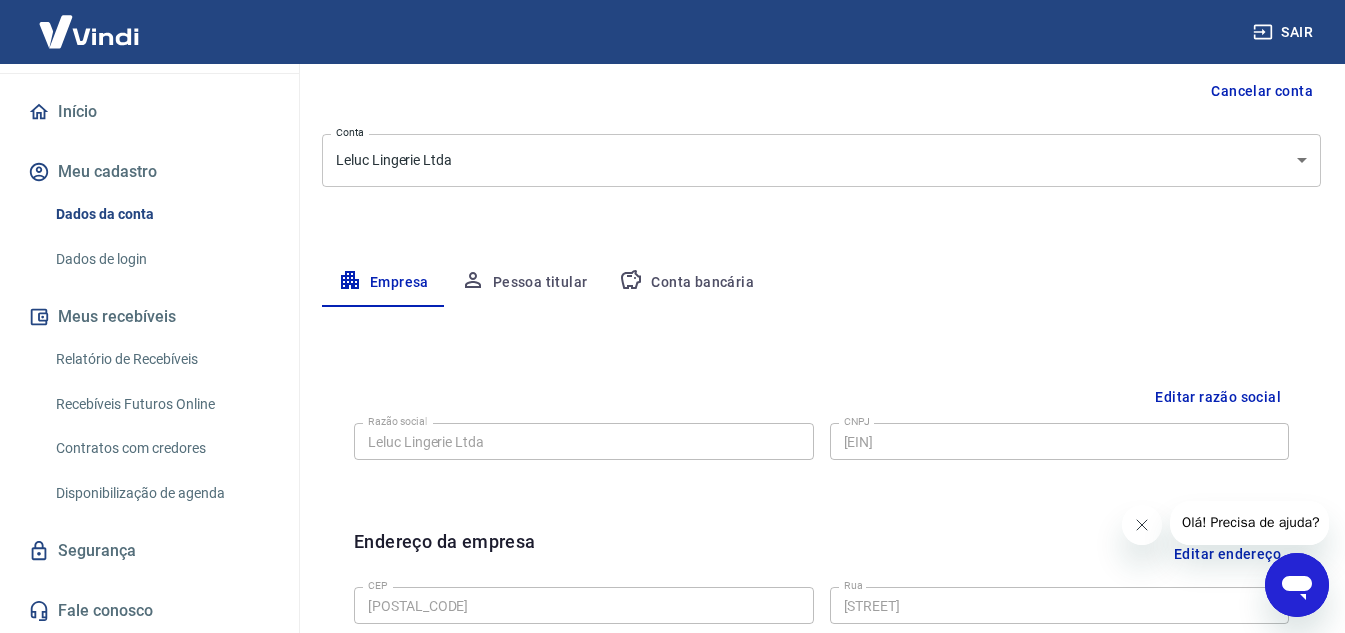 scroll, scrollTop: 300, scrollLeft: 0, axis: vertical 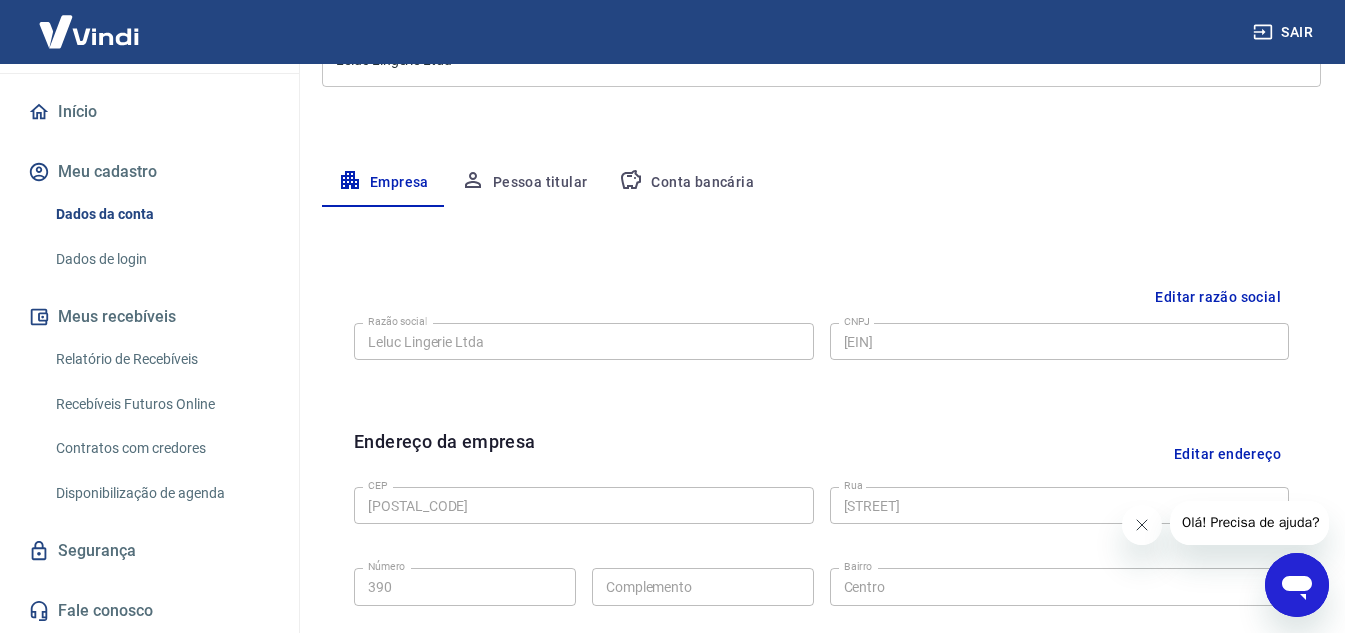 click on "Relatório de Recebíveis" at bounding box center [161, 359] 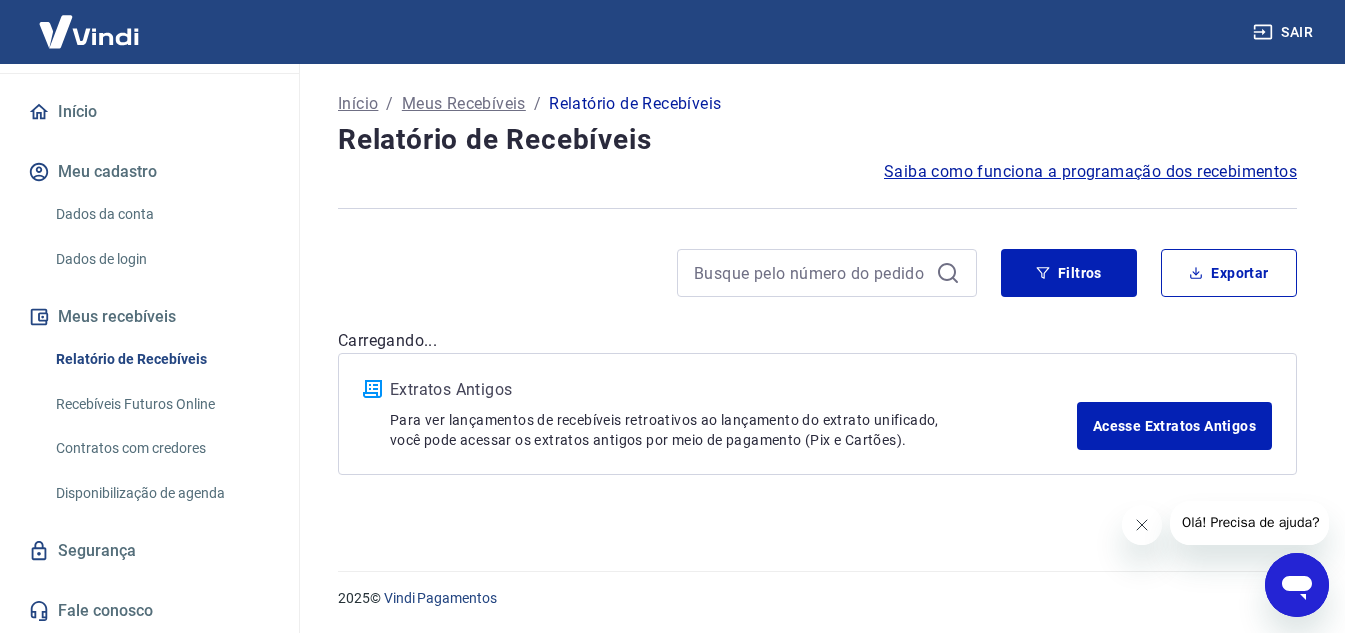 scroll, scrollTop: 0, scrollLeft: 0, axis: both 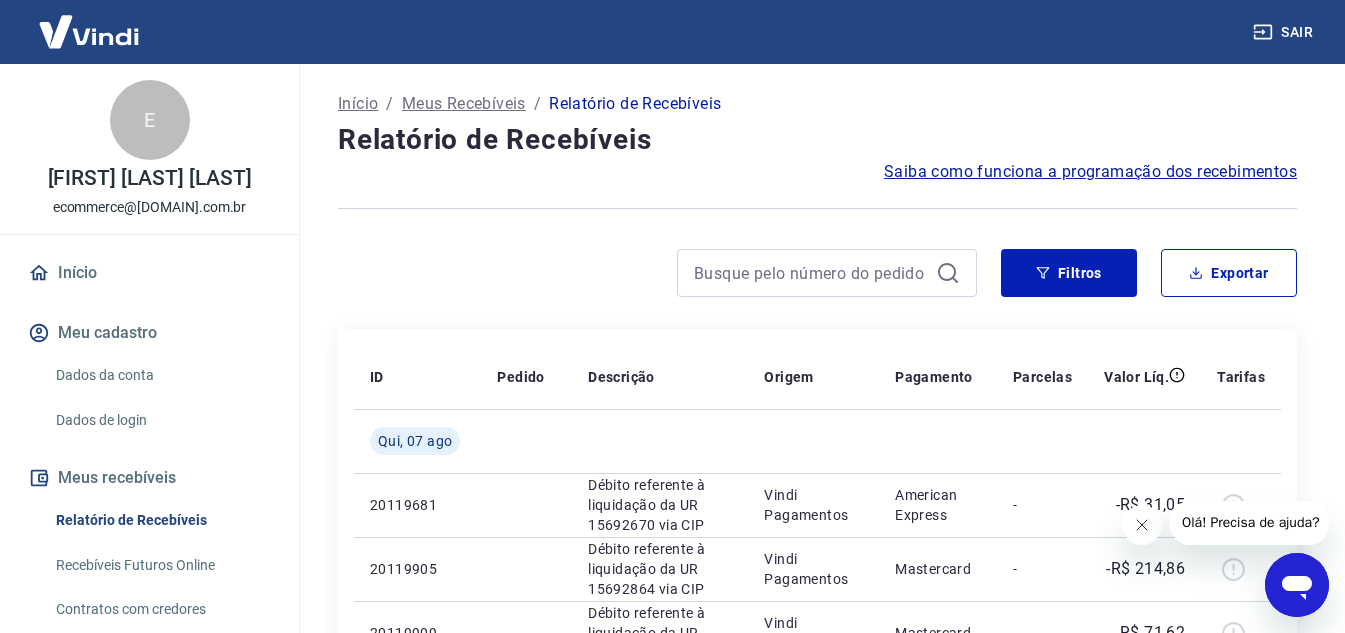 click on "Início" at bounding box center (358, 104) 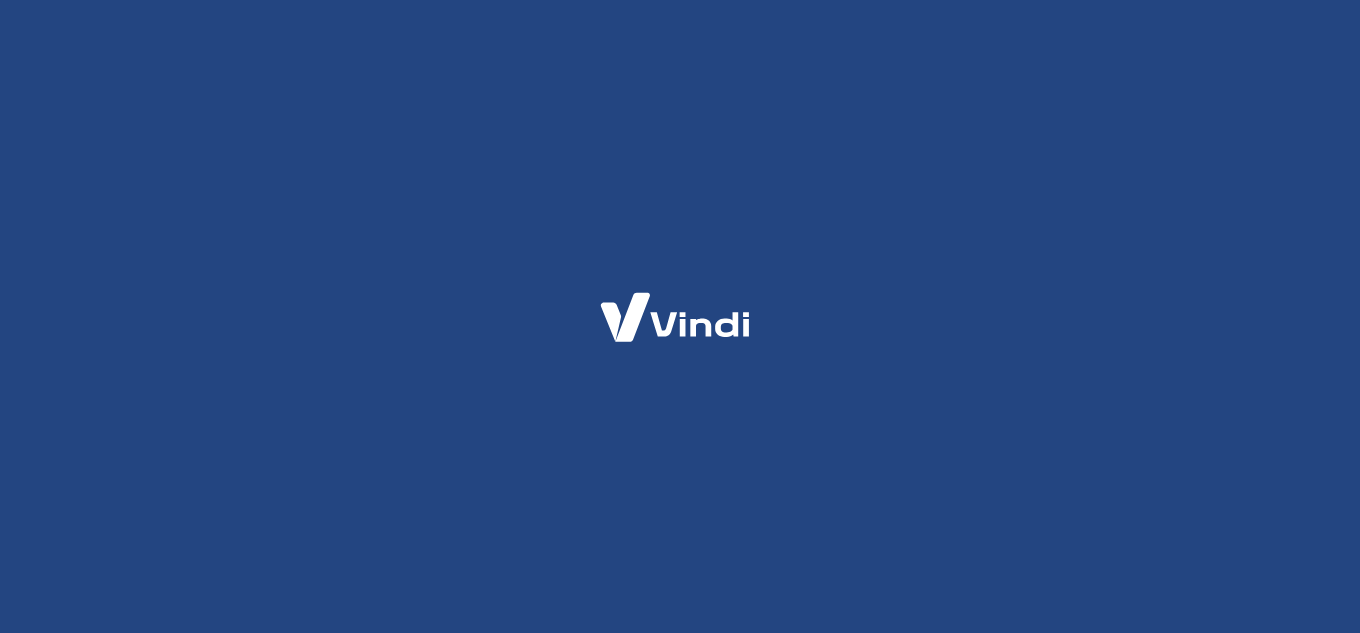 scroll, scrollTop: 0, scrollLeft: 0, axis: both 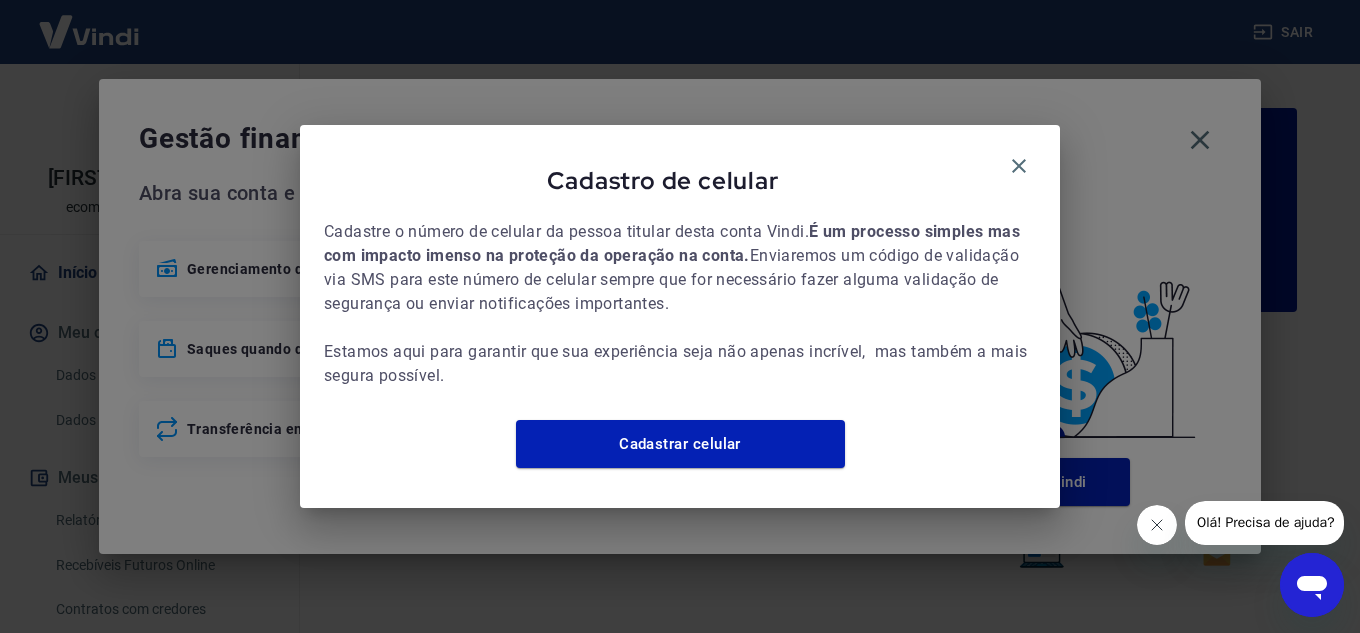 click on "Cadastro de celular Cadastre o número de celular da pessoa titular desta conta Vindi.  É um processo simples mas com impacto imenso na proteção da operação na conta.
Enviaremos um código de validação via SMS para este número de celular sempre que for necessário fazer alguma validação de segurança ou enviar notificações importantes.
Estamos aqui para garantir que sua experiência seja não apenas incrível,  mas também a mais segura possível. Cadastrar celular" at bounding box center [680, 316] 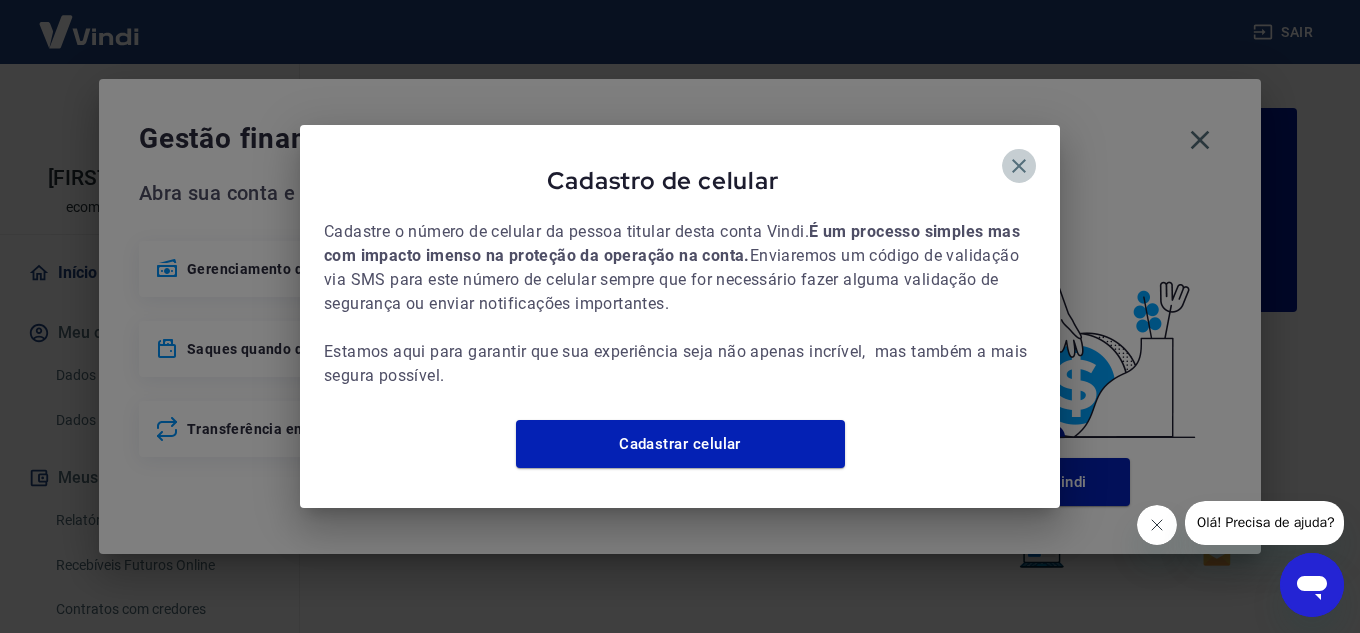 click at bounding box center [1019, 166] 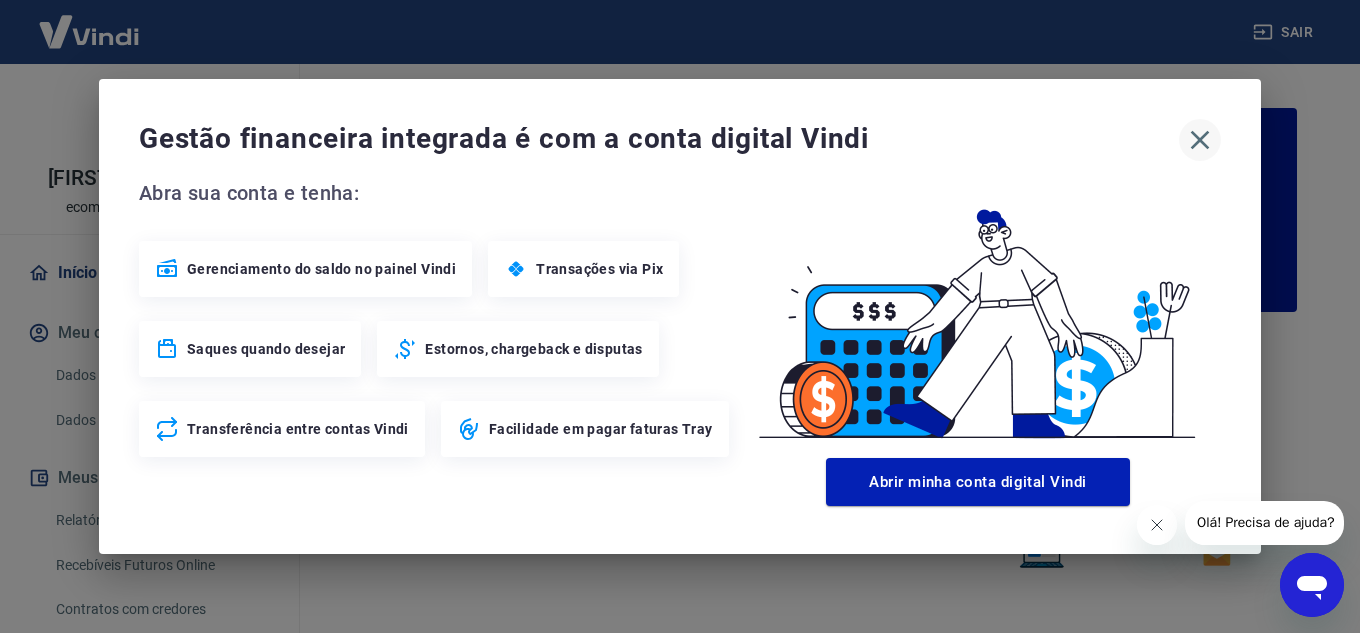 click 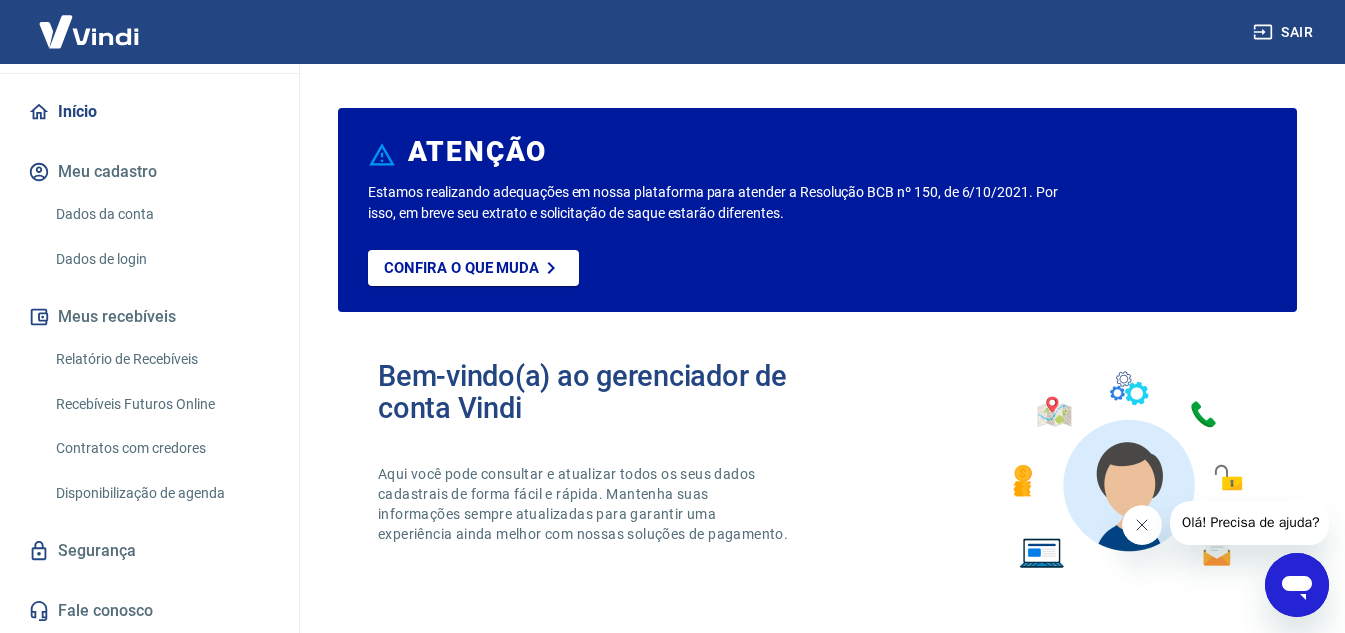 scroll, scrollTop: 61, scrollLeft: 0, axis: vertical 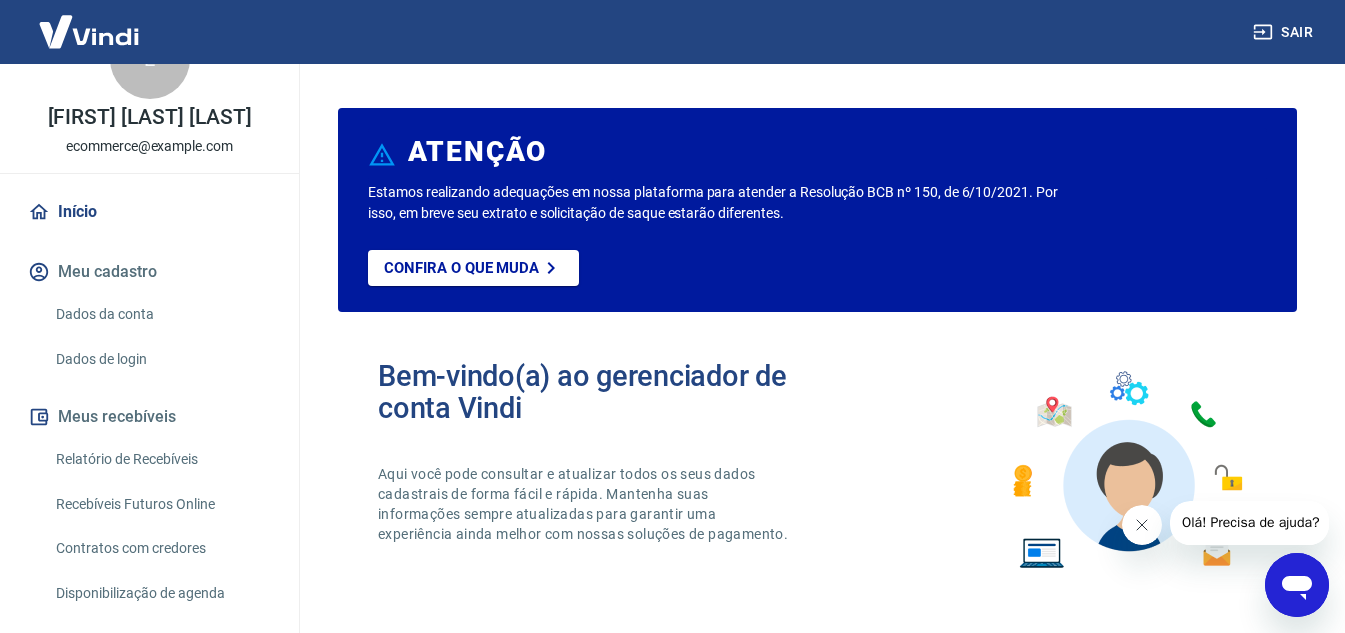 click on "Sair" at bounding box center (1285, 32) 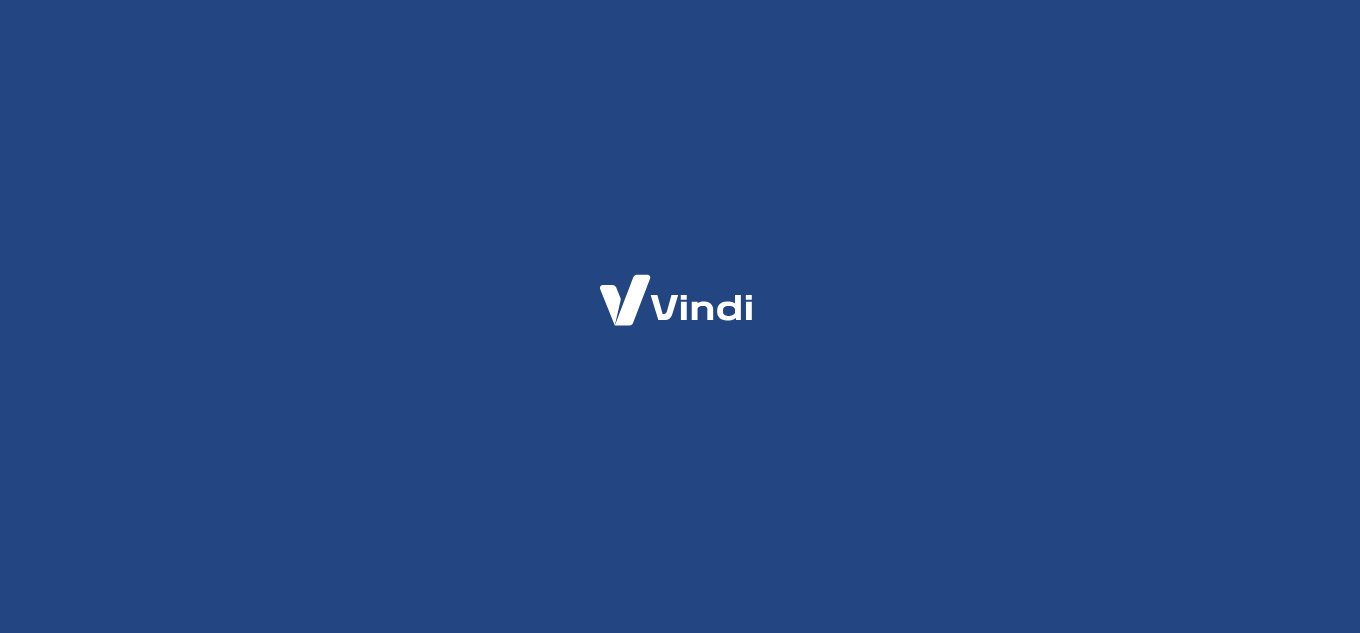 scroll, scrollTop: 0, scrollLeft: 0, axis: both 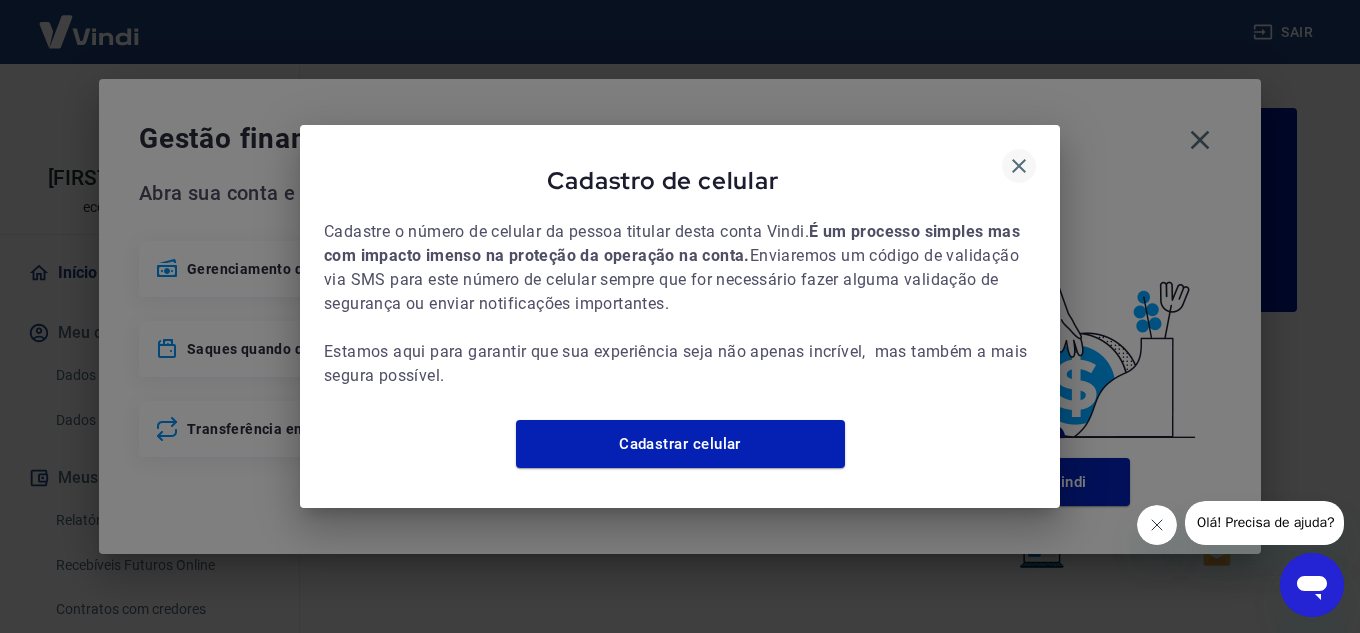 click 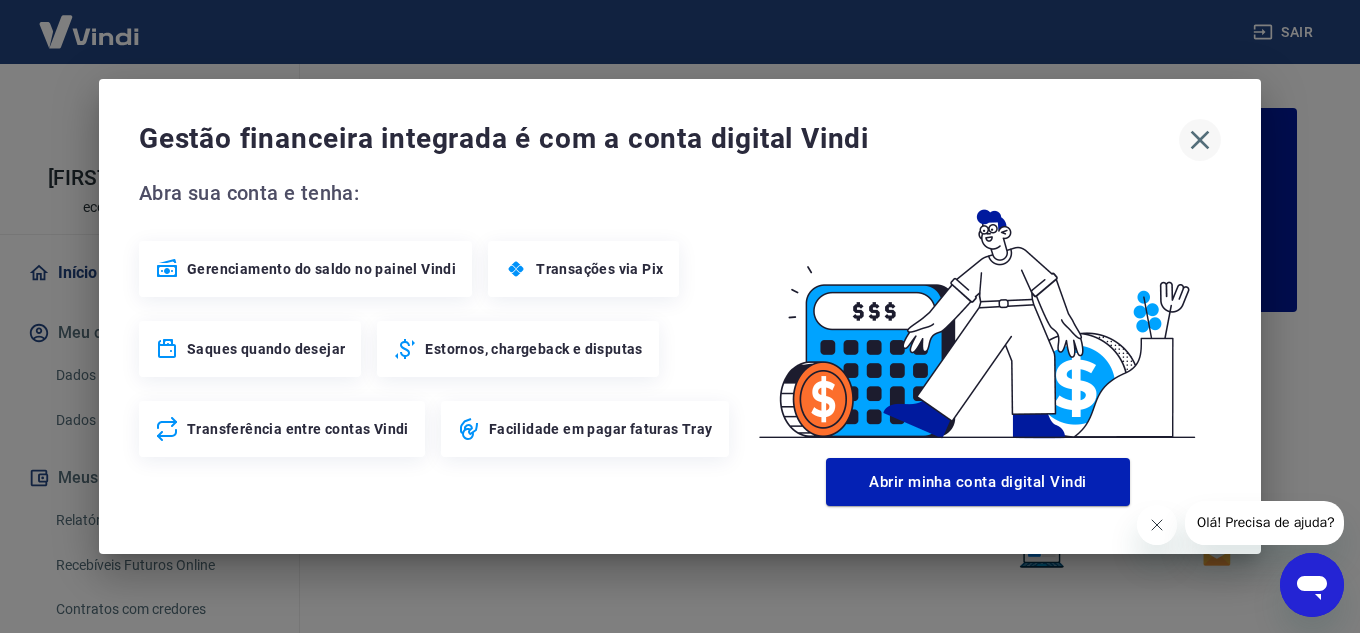 click 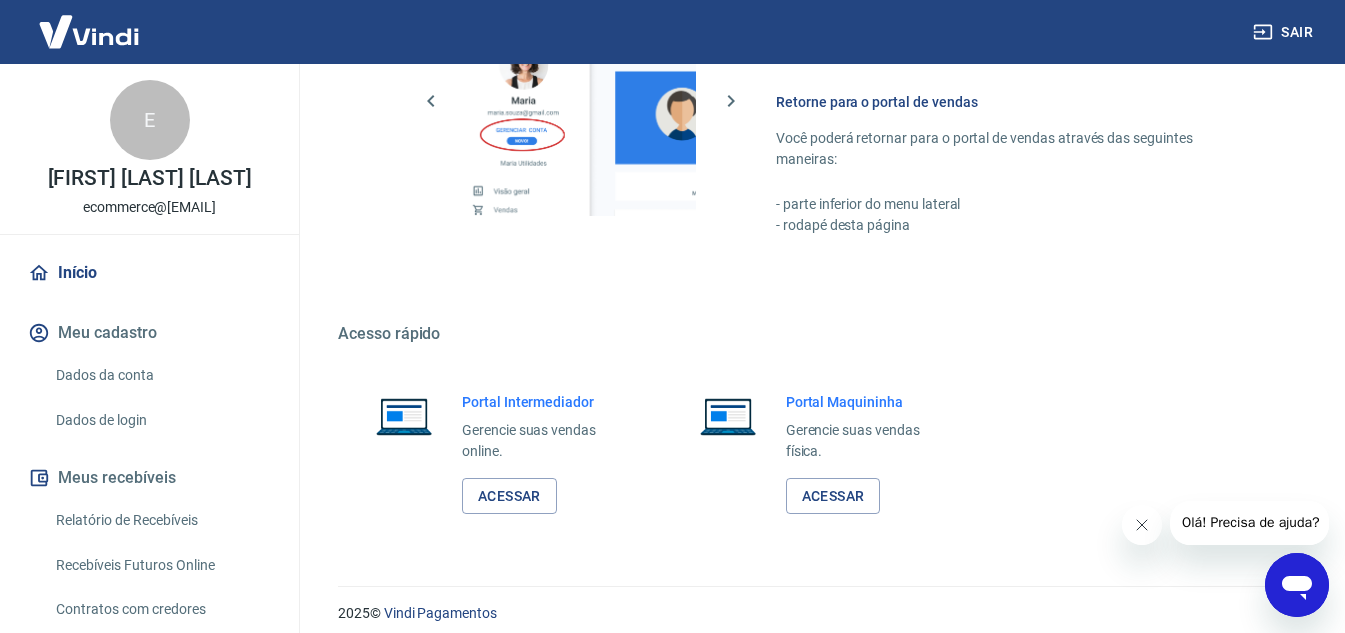 scroll, scrollTop: 1215, scrollLeft: 0, axis: vertical 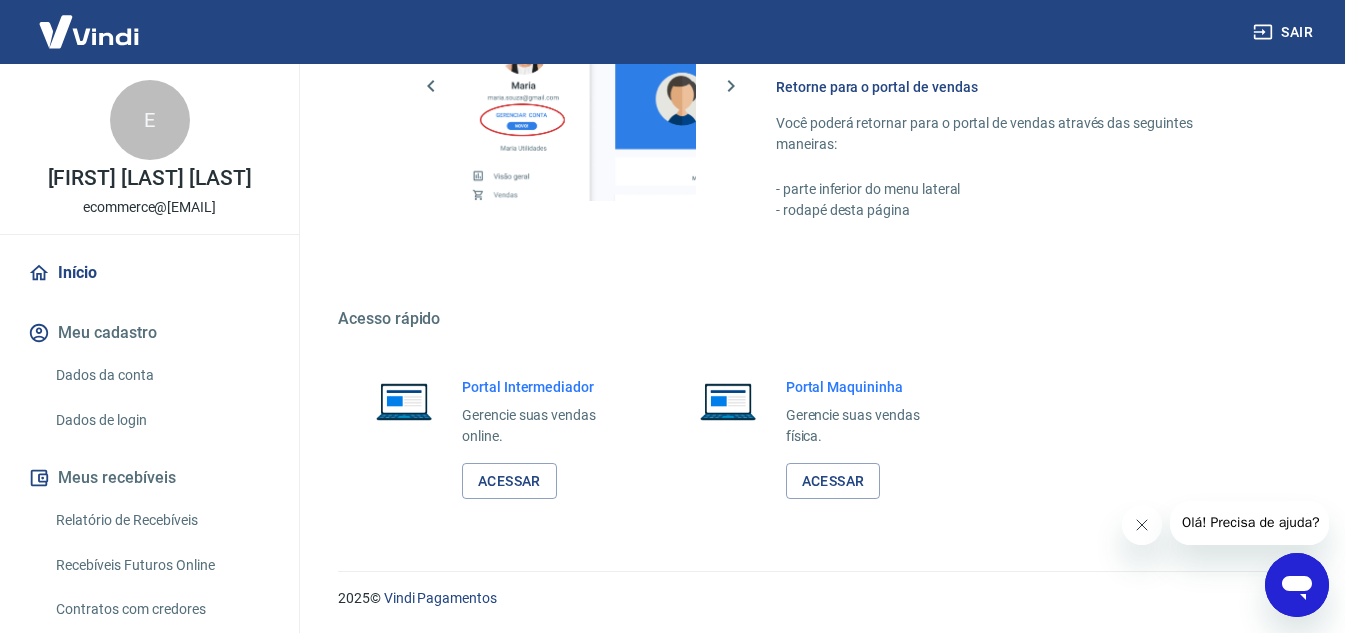 click on "Início" at bounding box center (149, 273) 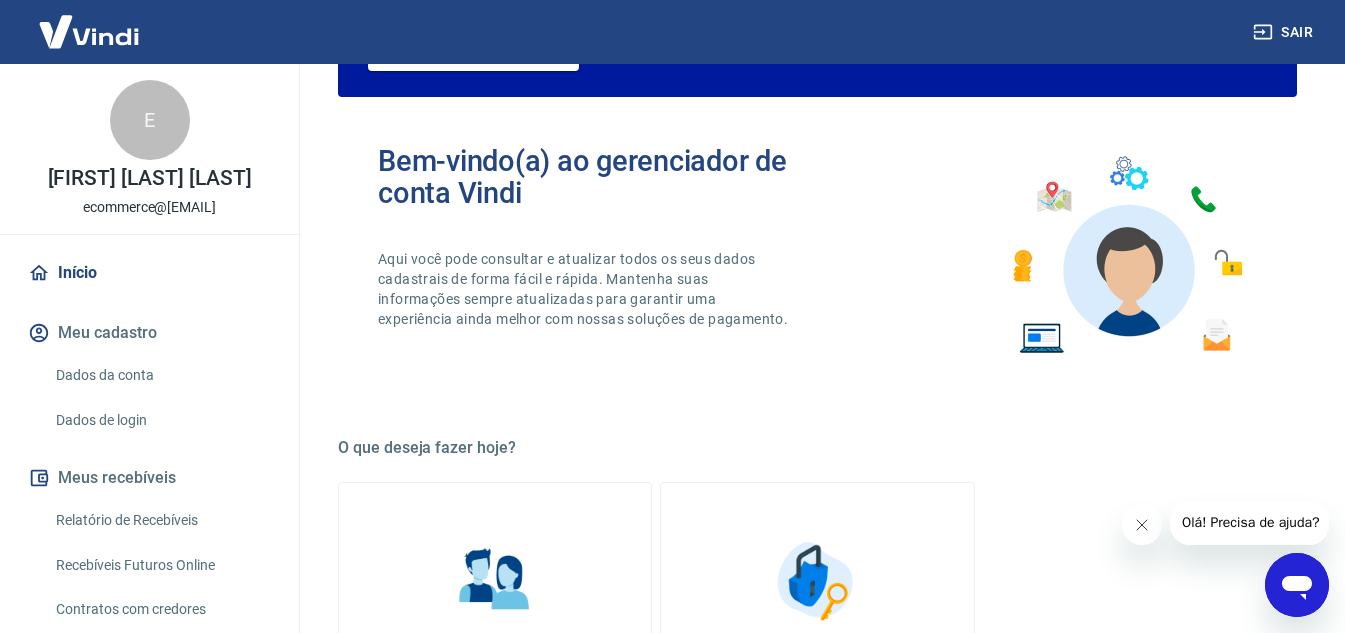 scroll, scrollTop: 0, scrollLeft: 0, axis: both 